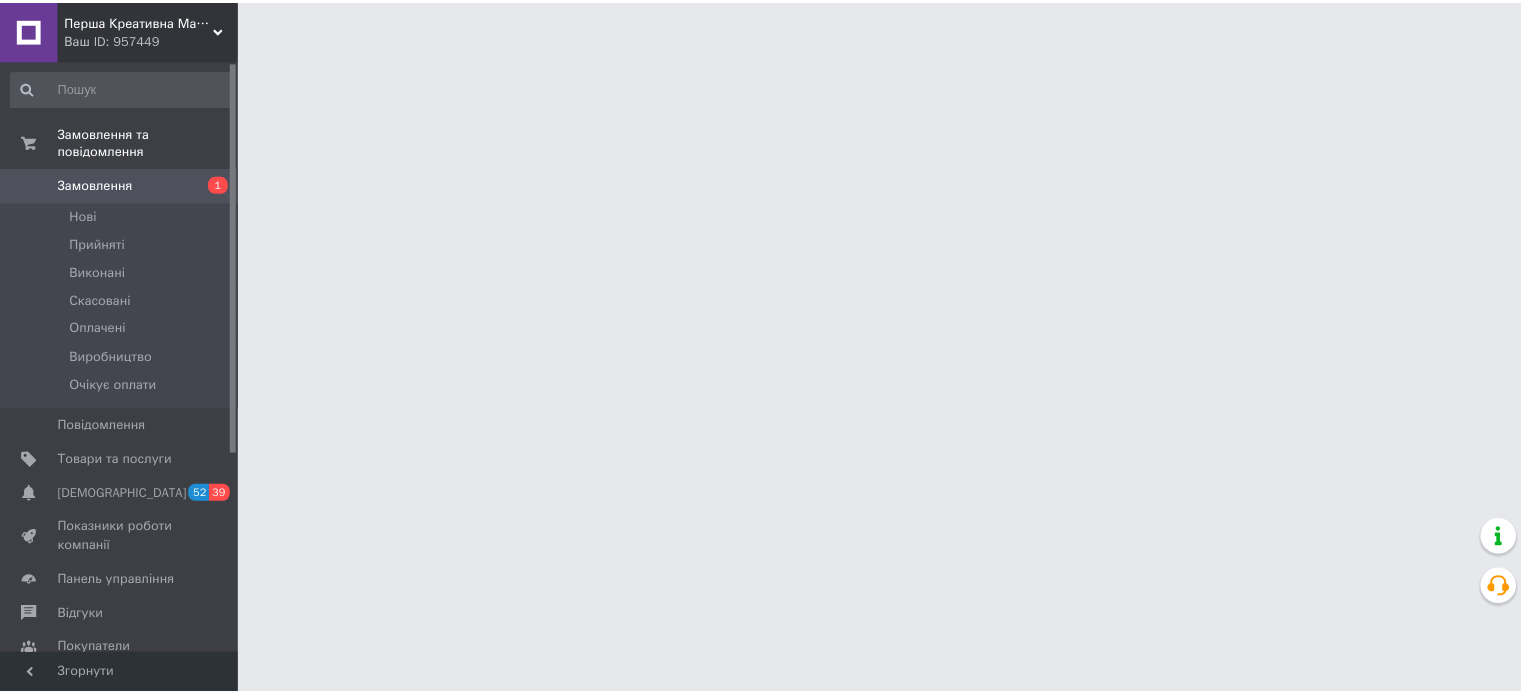 scroll, scrollTop: 0, scrollLeft: 0, axis: both 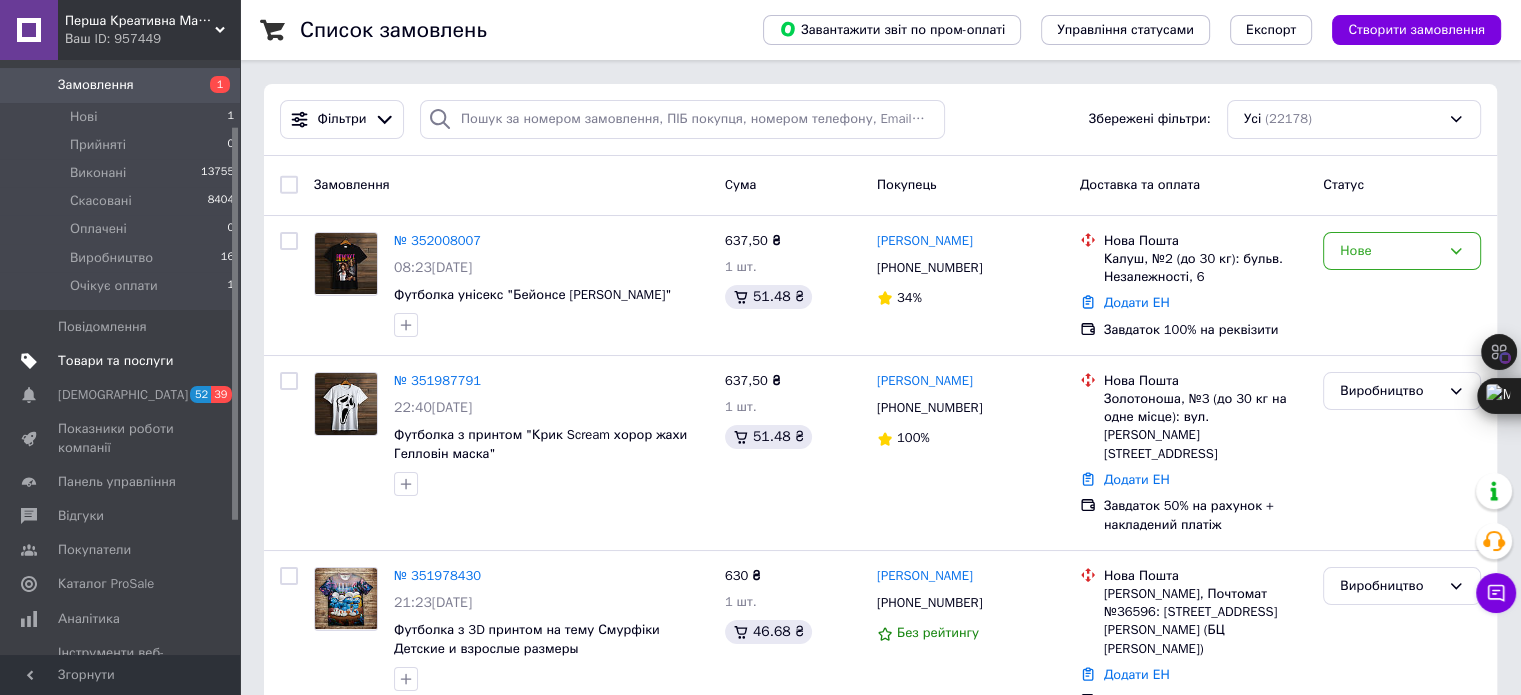 click on "Товари та послуги" at bounding box center [115, 361] 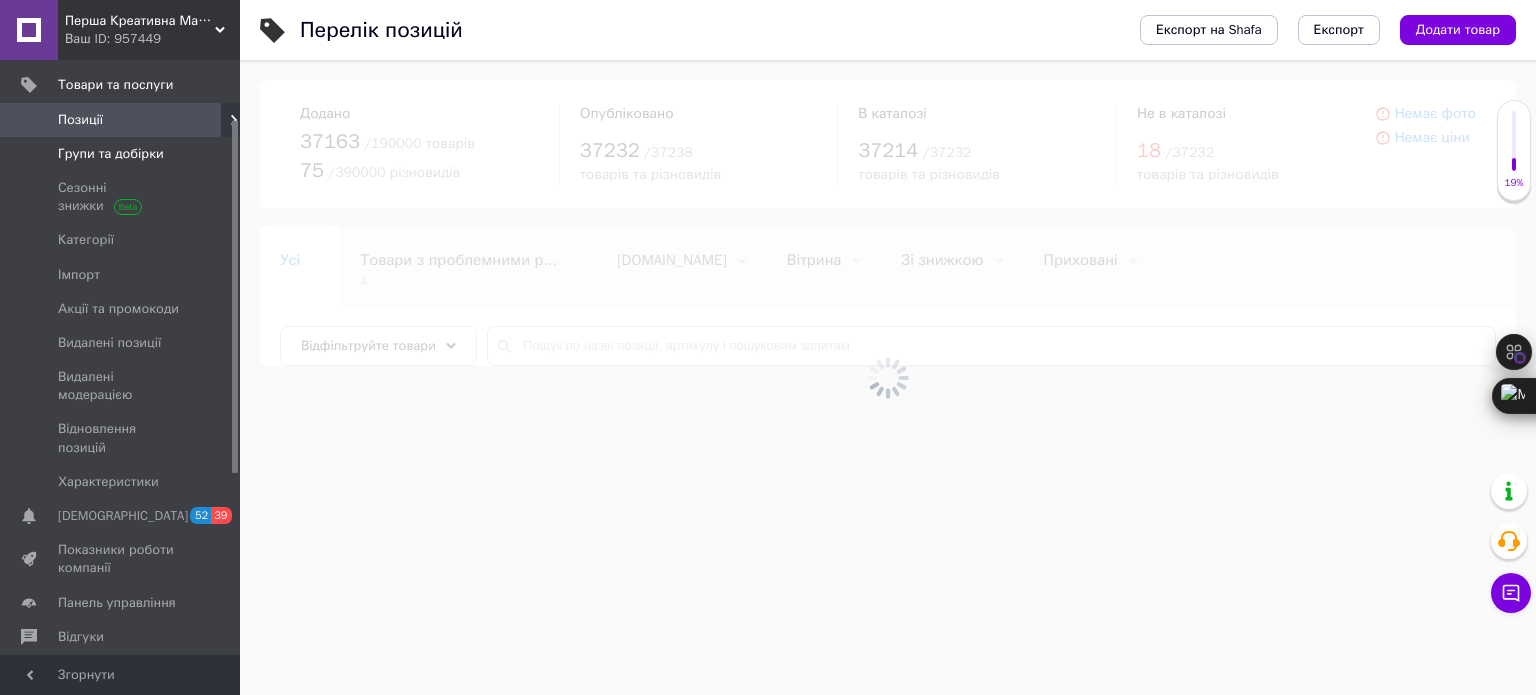 click on "Групи та добірки" at bounding box center [111, 154] 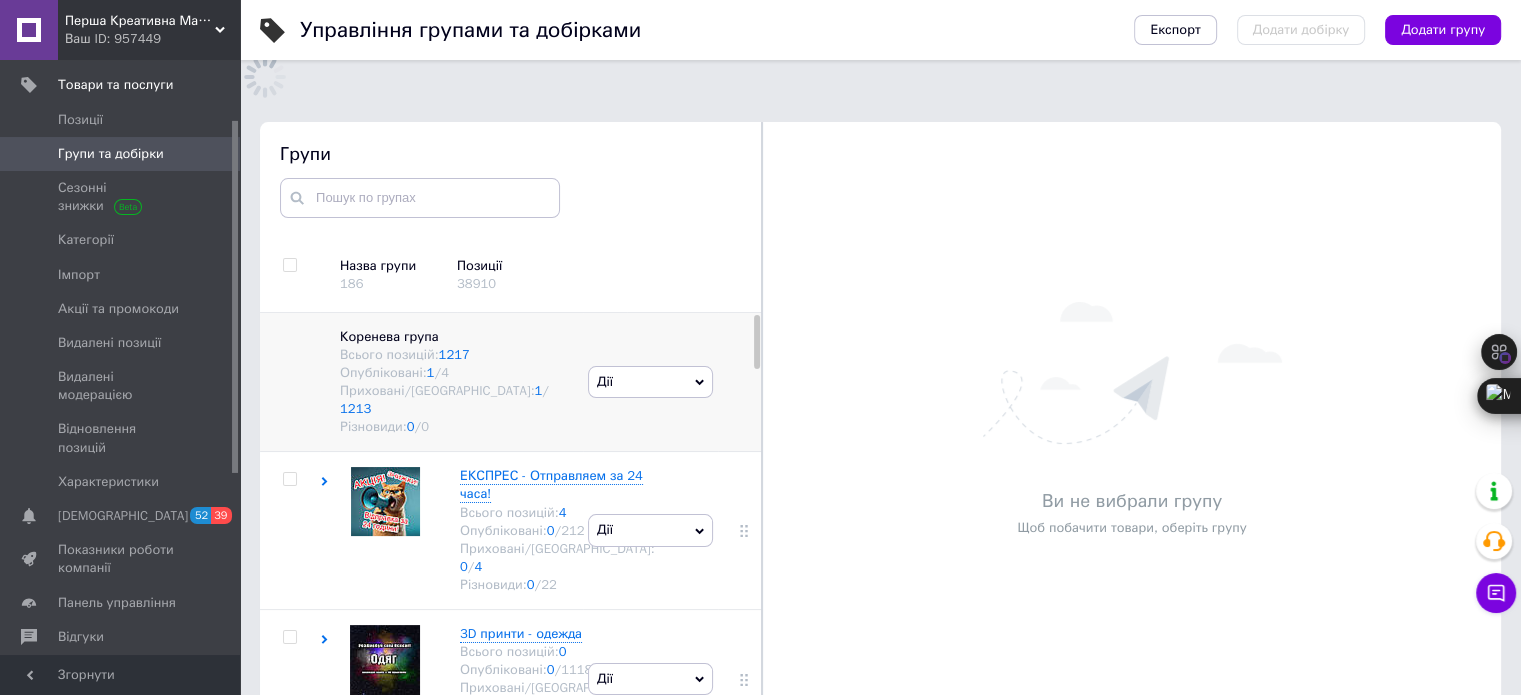 scroll, scrollTop: 183, scrollLeft: 0, axis: vertical 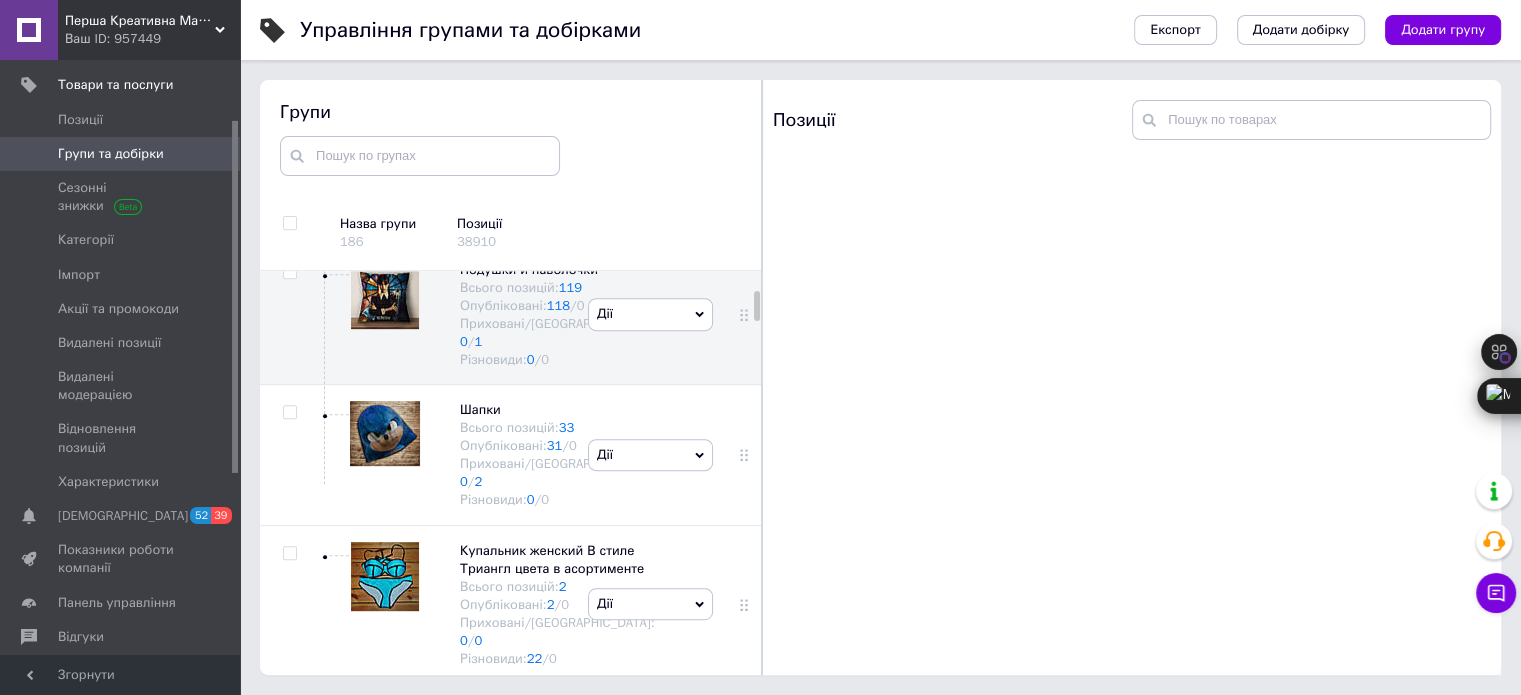 click on "Одежда Всього позицій:  53 Опубліковані:  51  /  0 Приховані/Видалені:  2  /  0 Різновиди:  0  /  0" at bounding box center (451, 174) 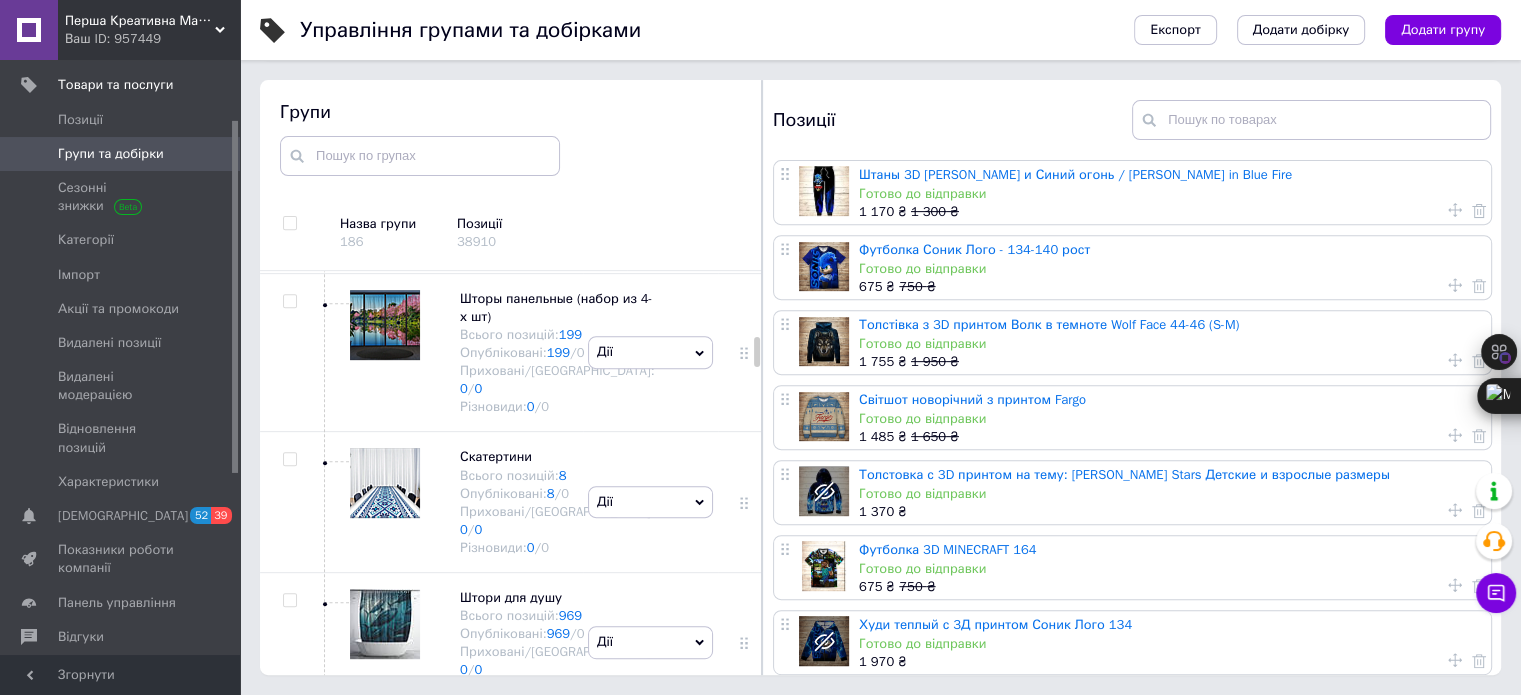 scroll, scrollTop: 1524, scrollLeft: 0, axis: vertical 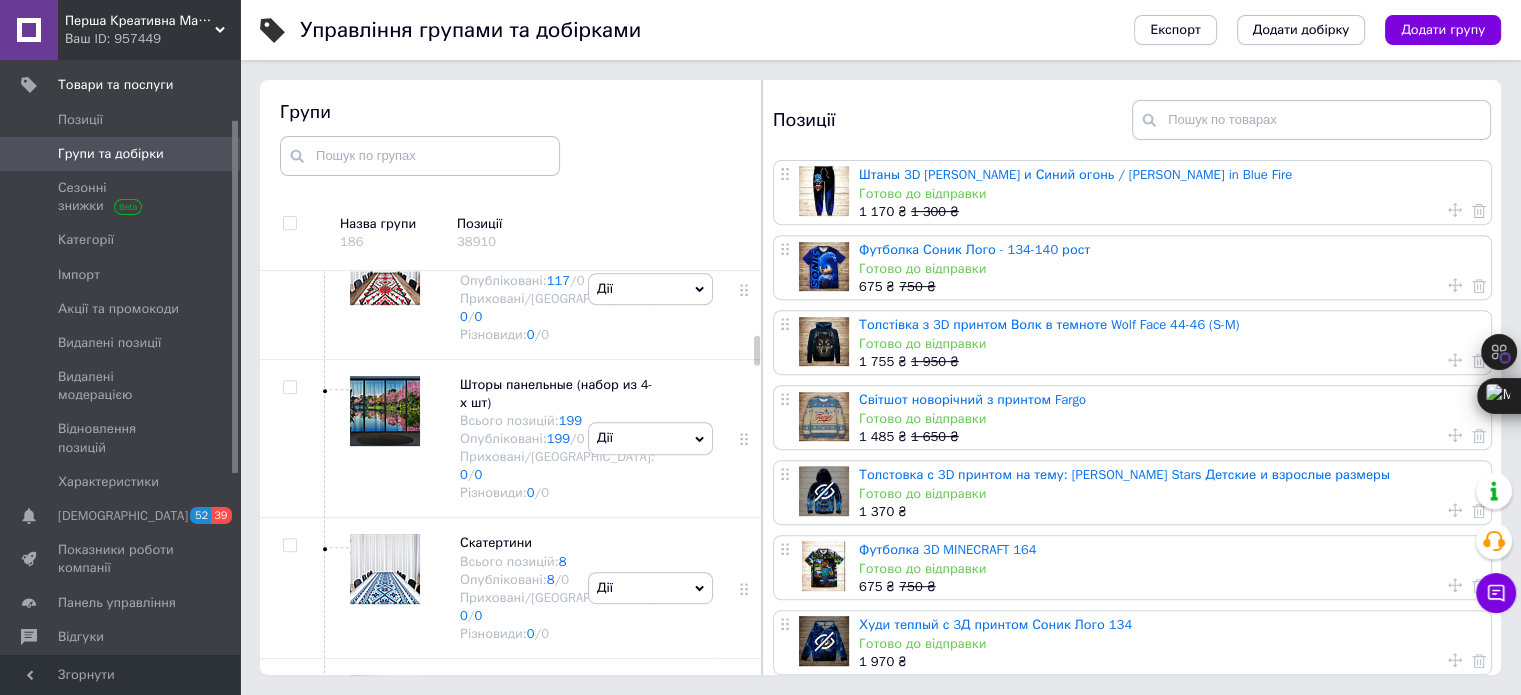click 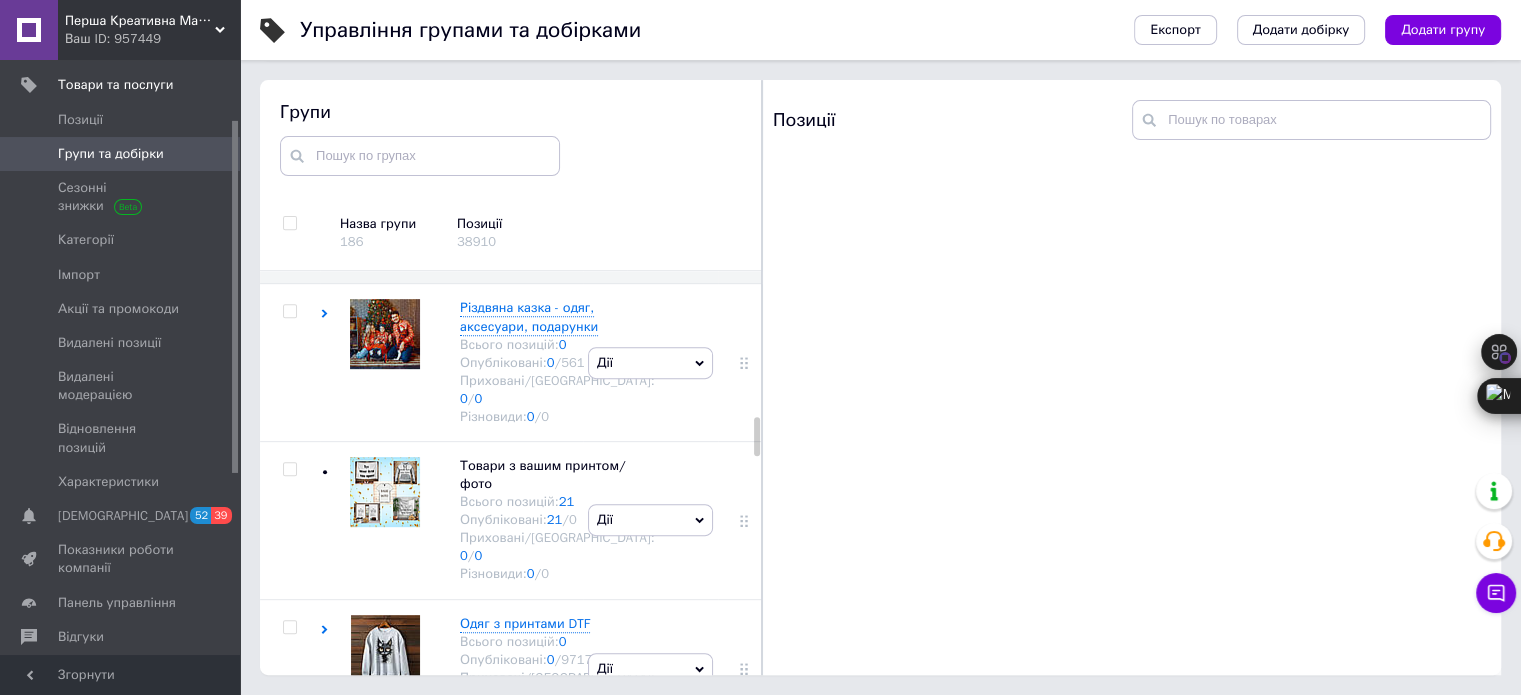 scroll, scrollTop: 1324, scrollLeft: 0, axis: vertical 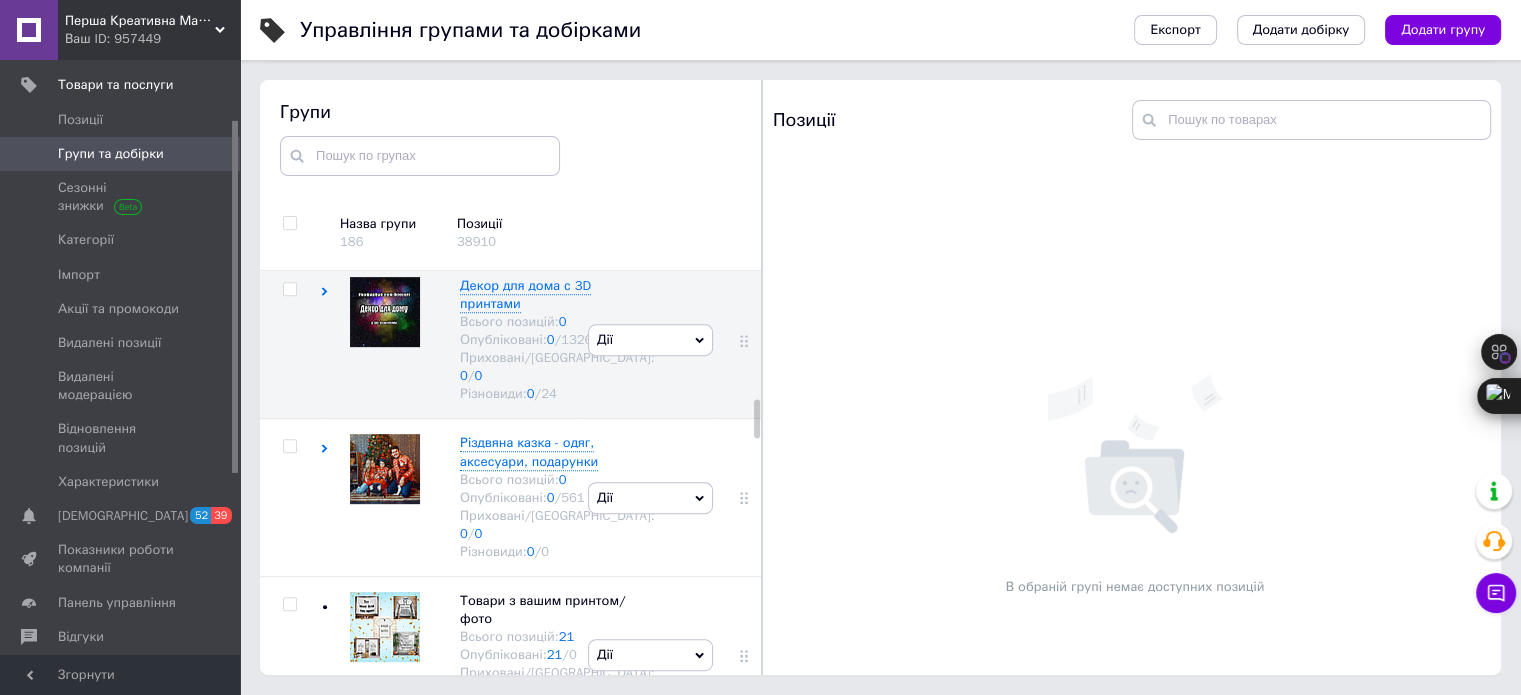 click 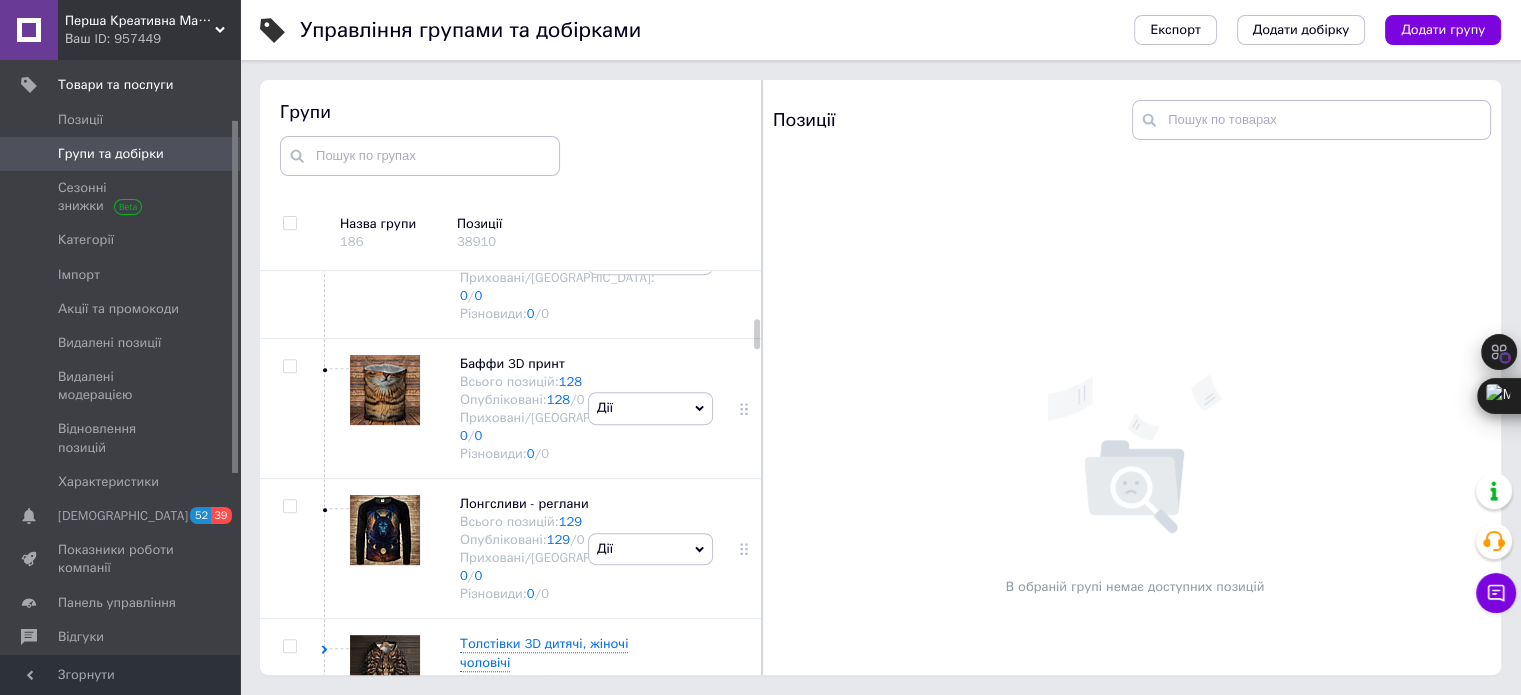 scroll, scrollTop: 1924, scrollLeft: 0, axis: vertical 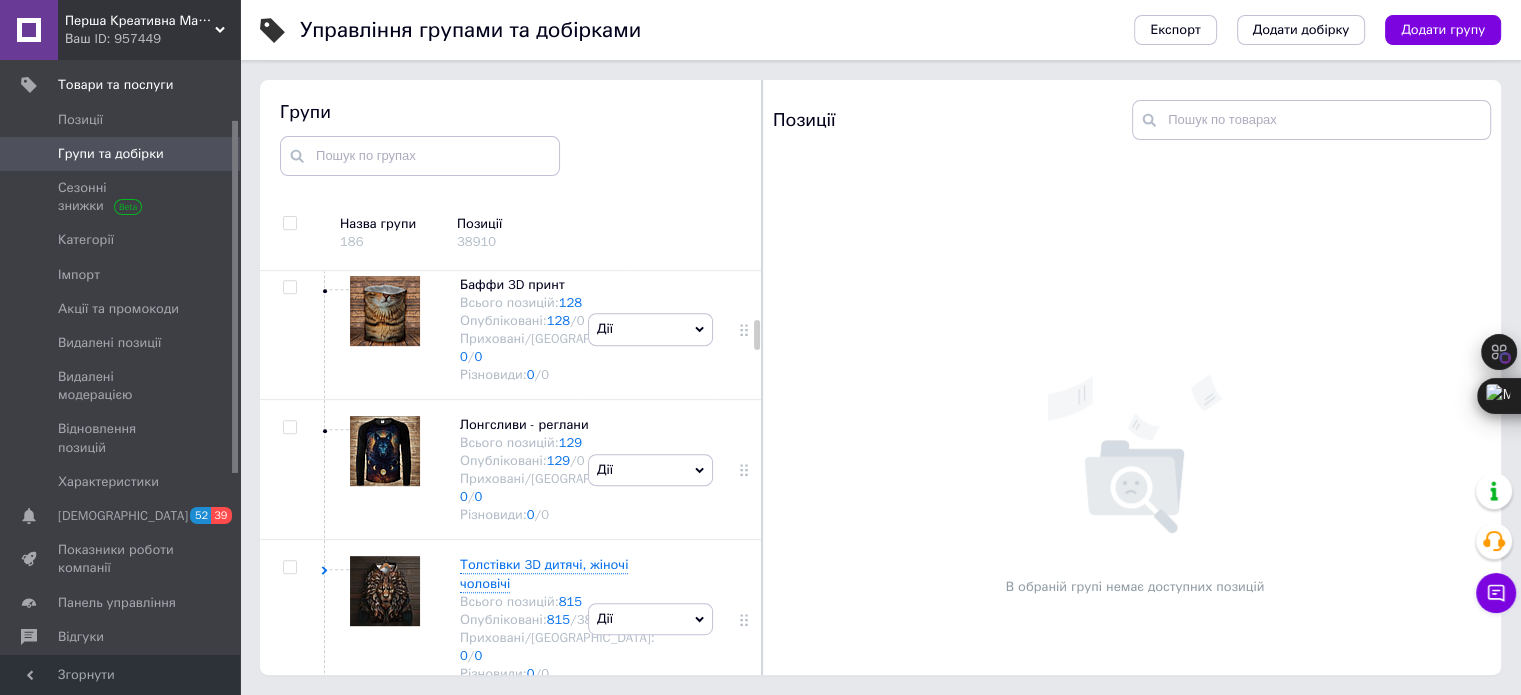 click on "1783" at bounding box center (562, -119) 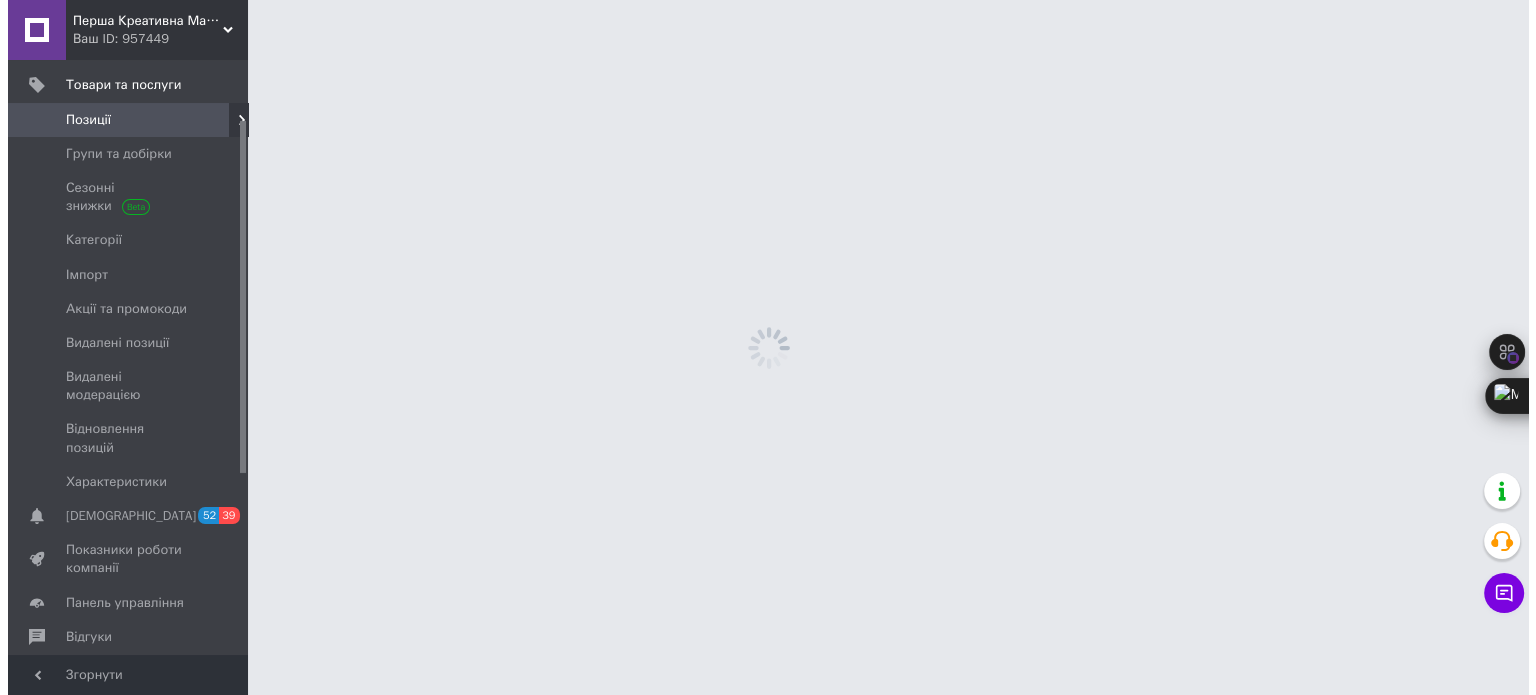 scroll, scrollTop: 0, scrollLeft: 0, axis: both 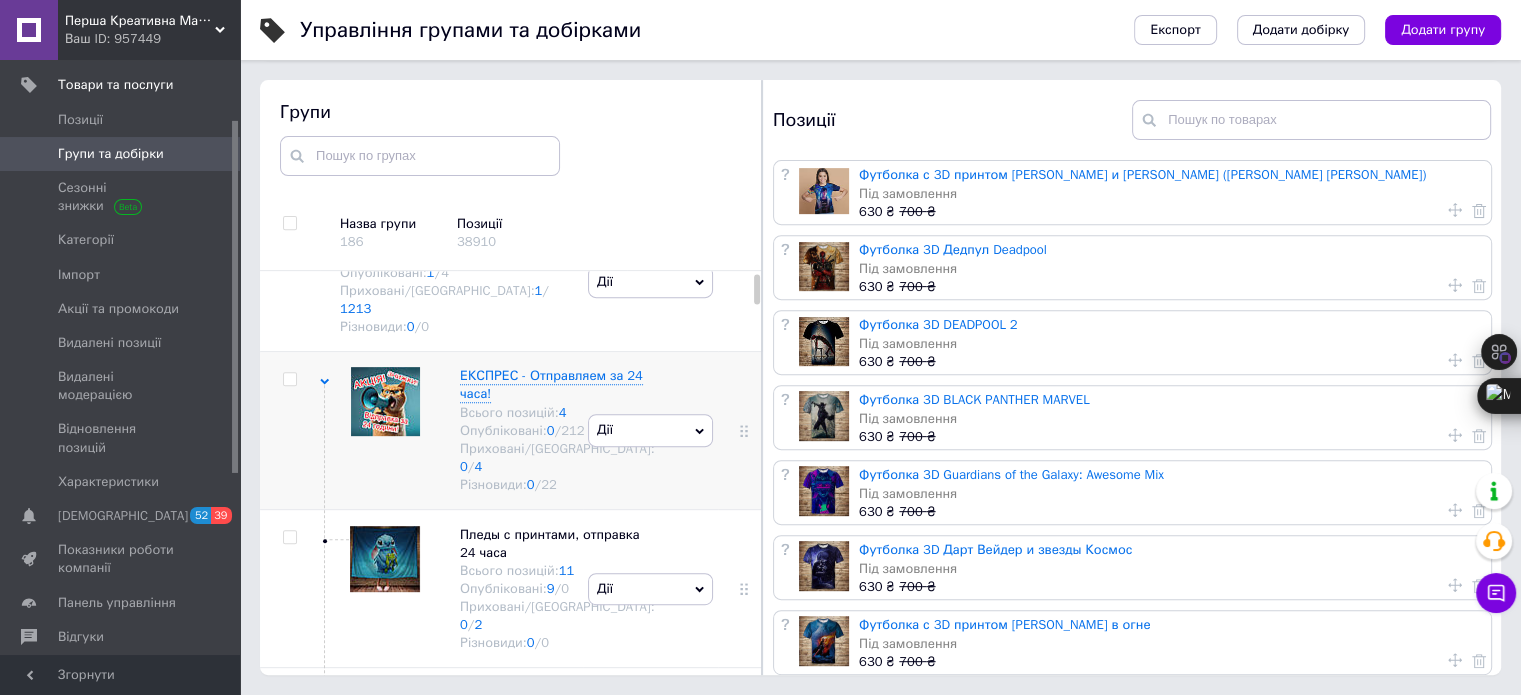 click 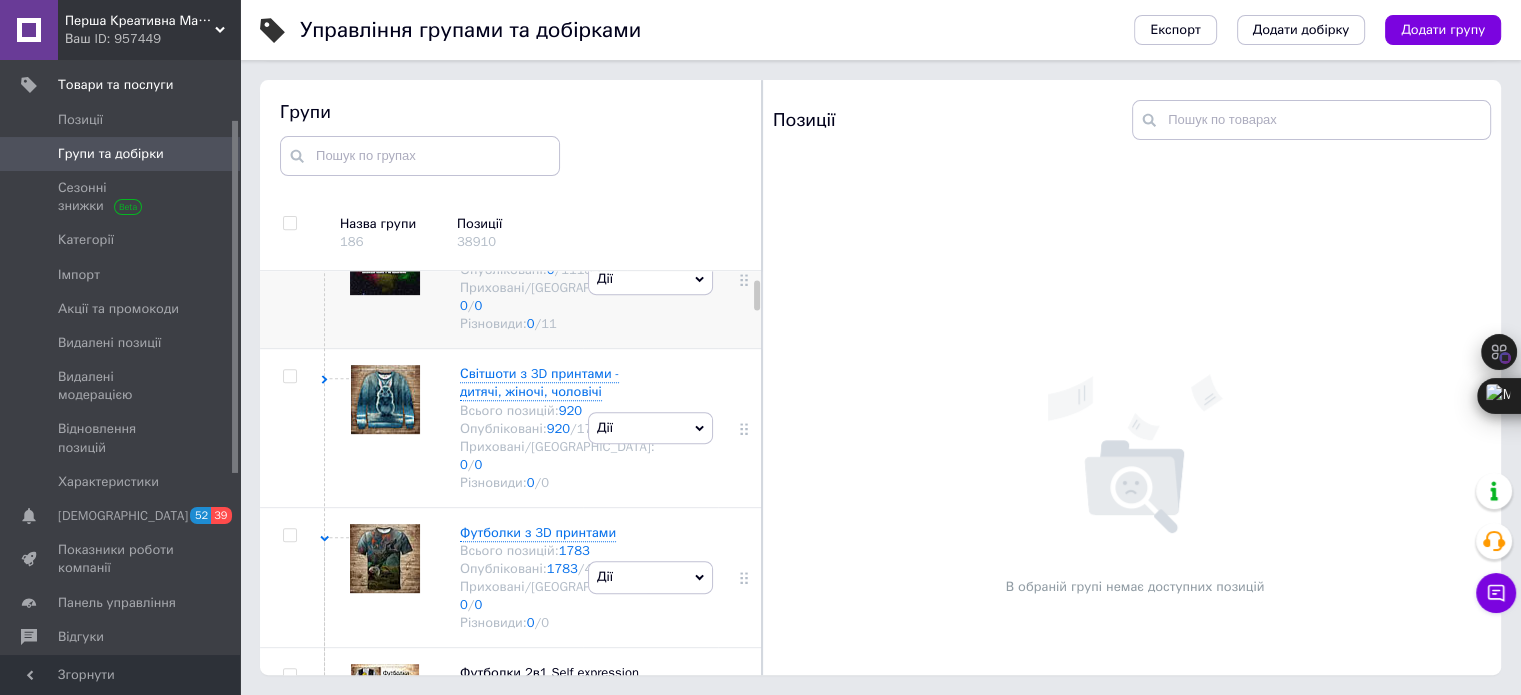 scroll, scrollTop: 258, scrollLeft: 0, axis: vertical 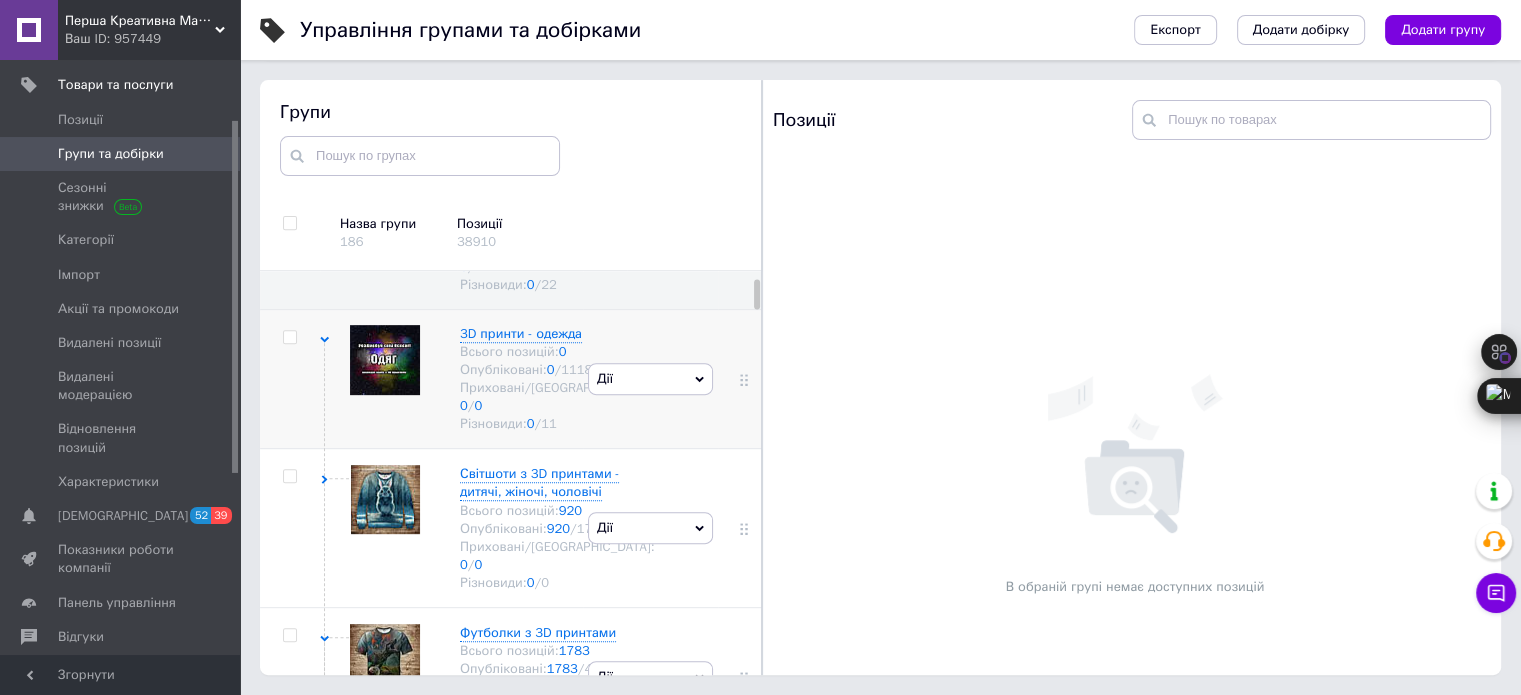 click 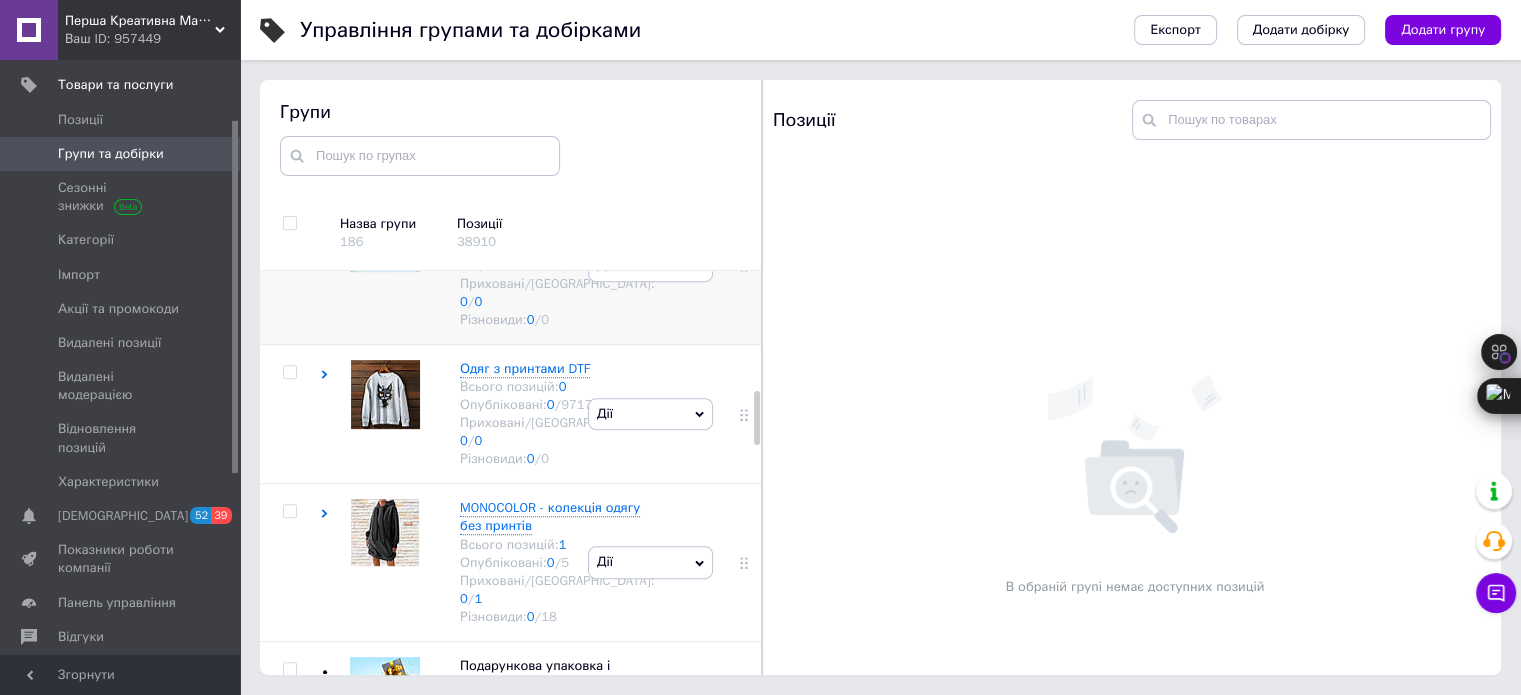 scroll, scrollTop: 1058, scrollLeft: 0, axis: vertical 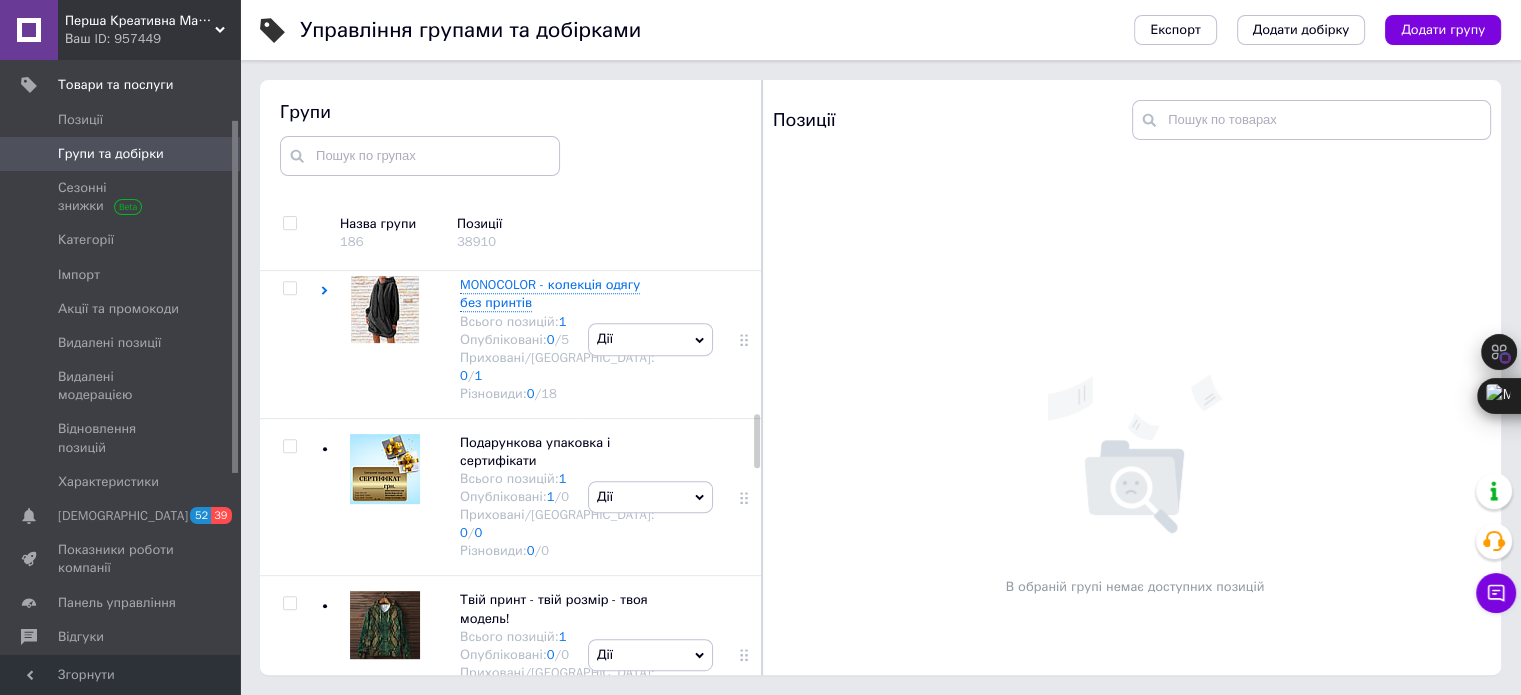 click 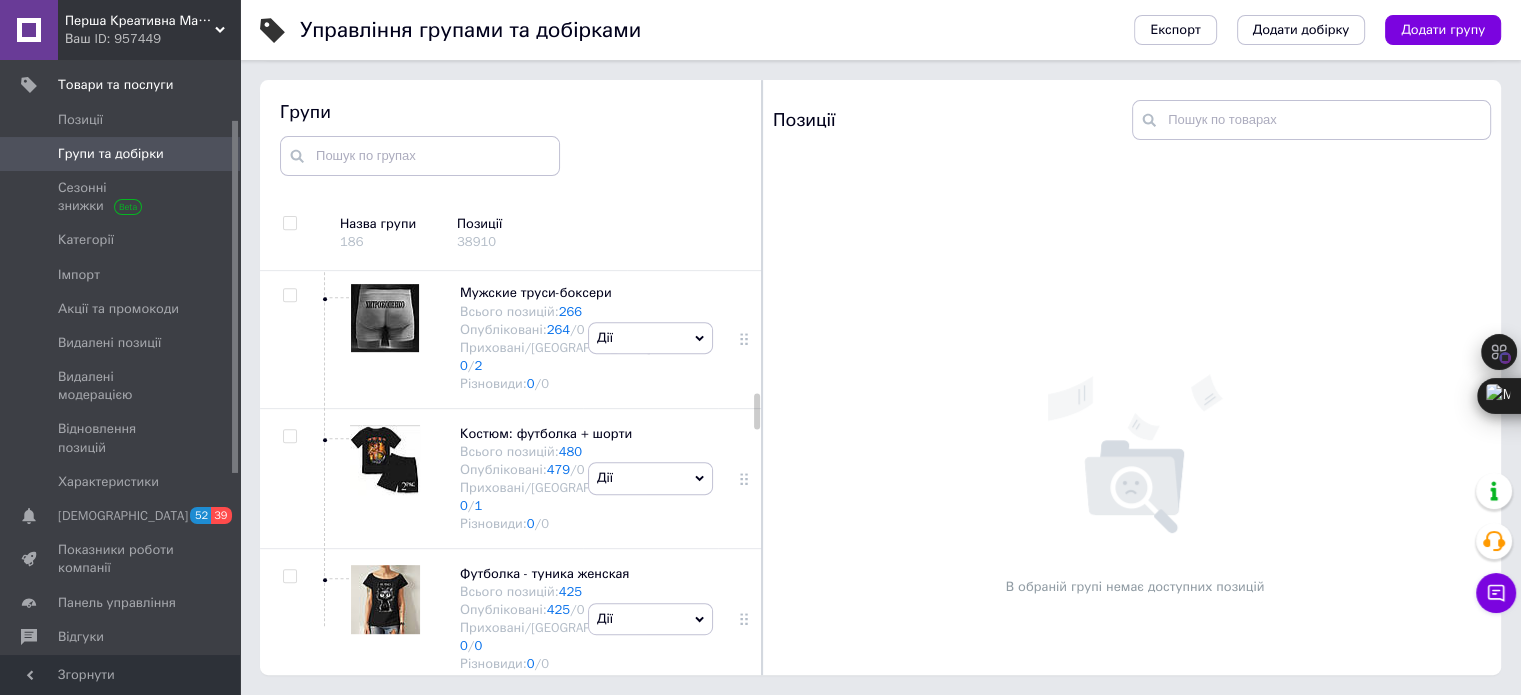 scroll, scrollTop: 1558, scrollLeft: 0, axis: vertical 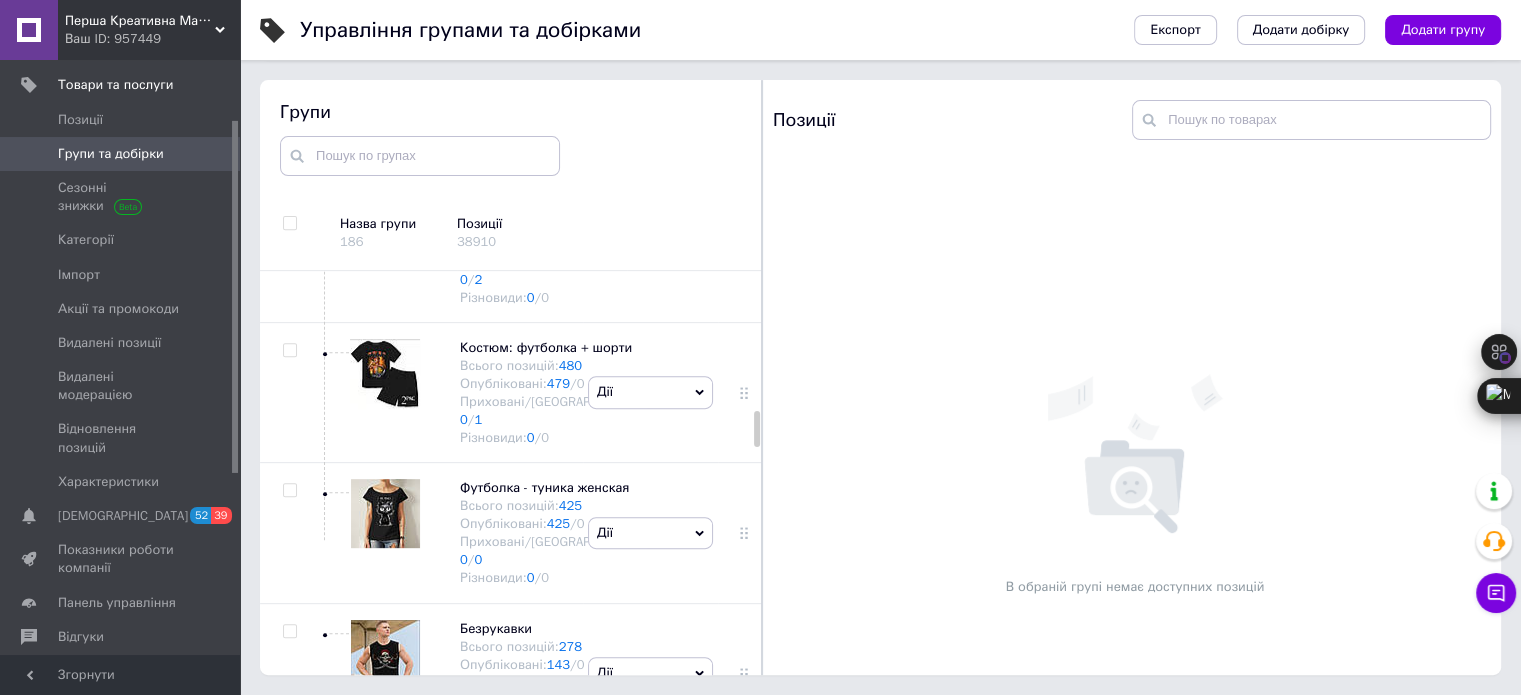 click on "4814" at bounding box center [574, 84] 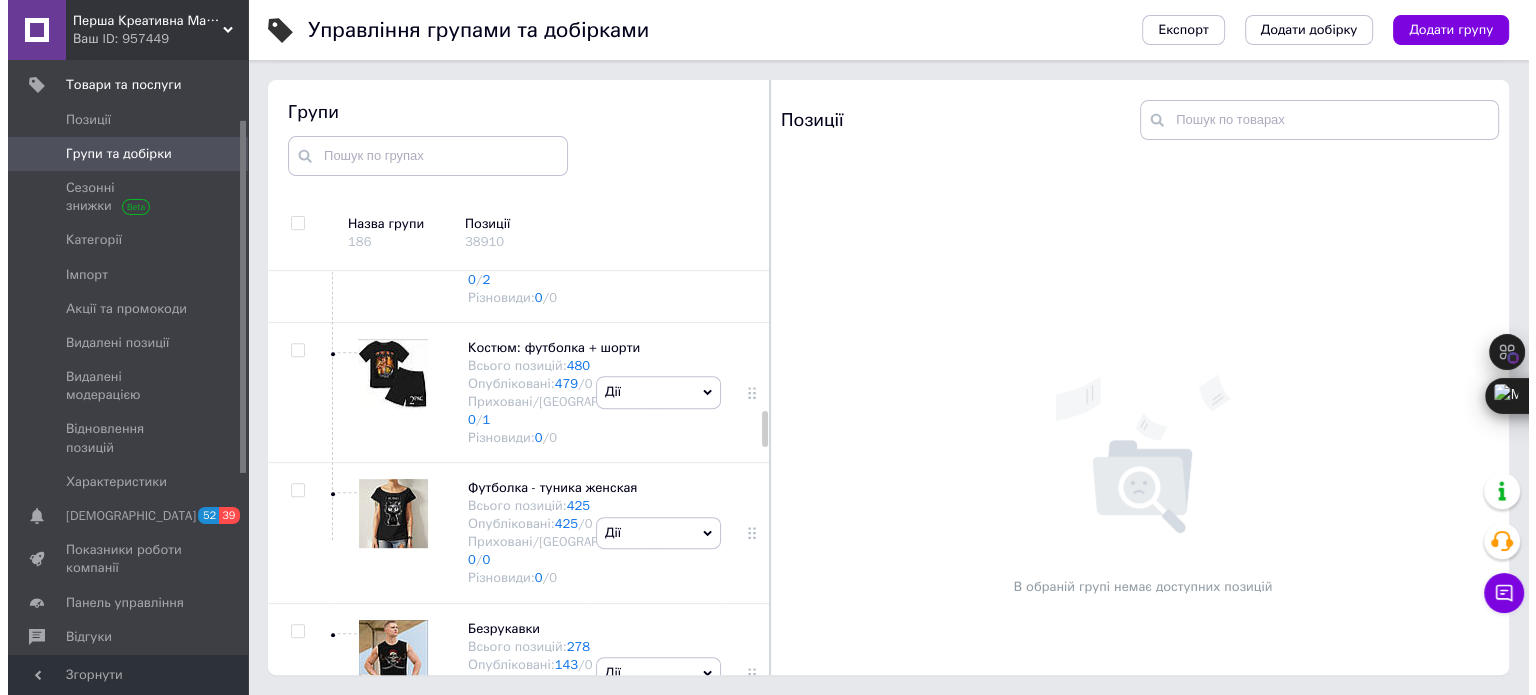 scroll, scrollTop: 0, scrollLeft: 0, axis: both 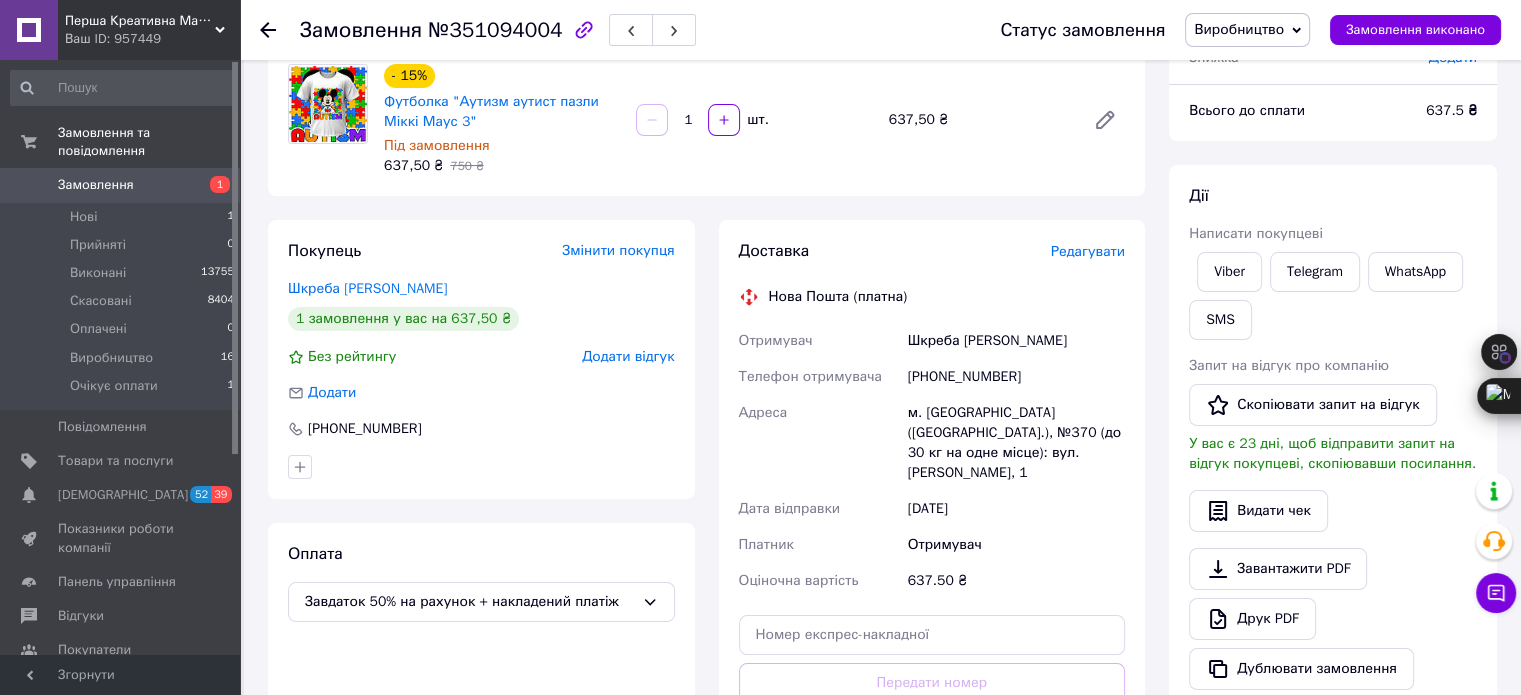 click on "Редагувати" at bounding box center (1088, 251) 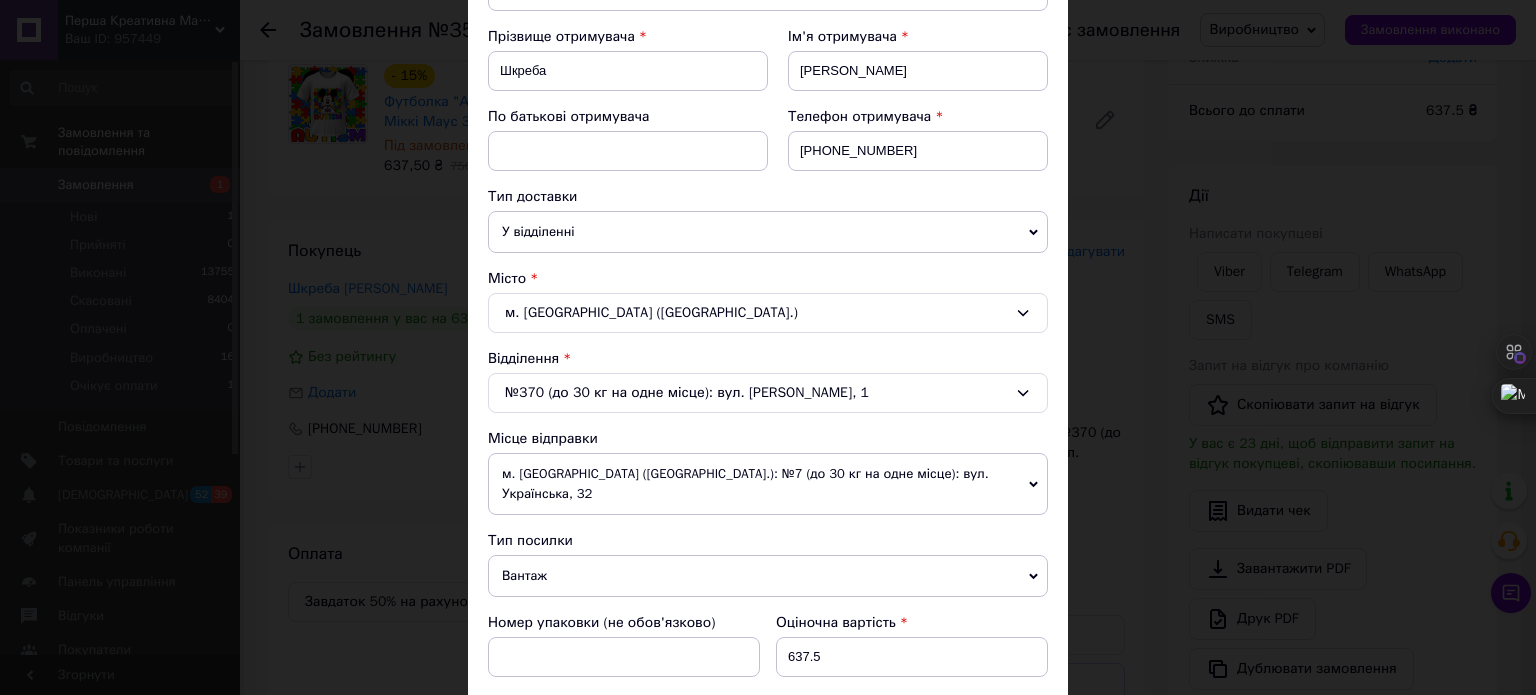 scroll, scrollTop: 500, scrollLeft: 0, axis: vertical 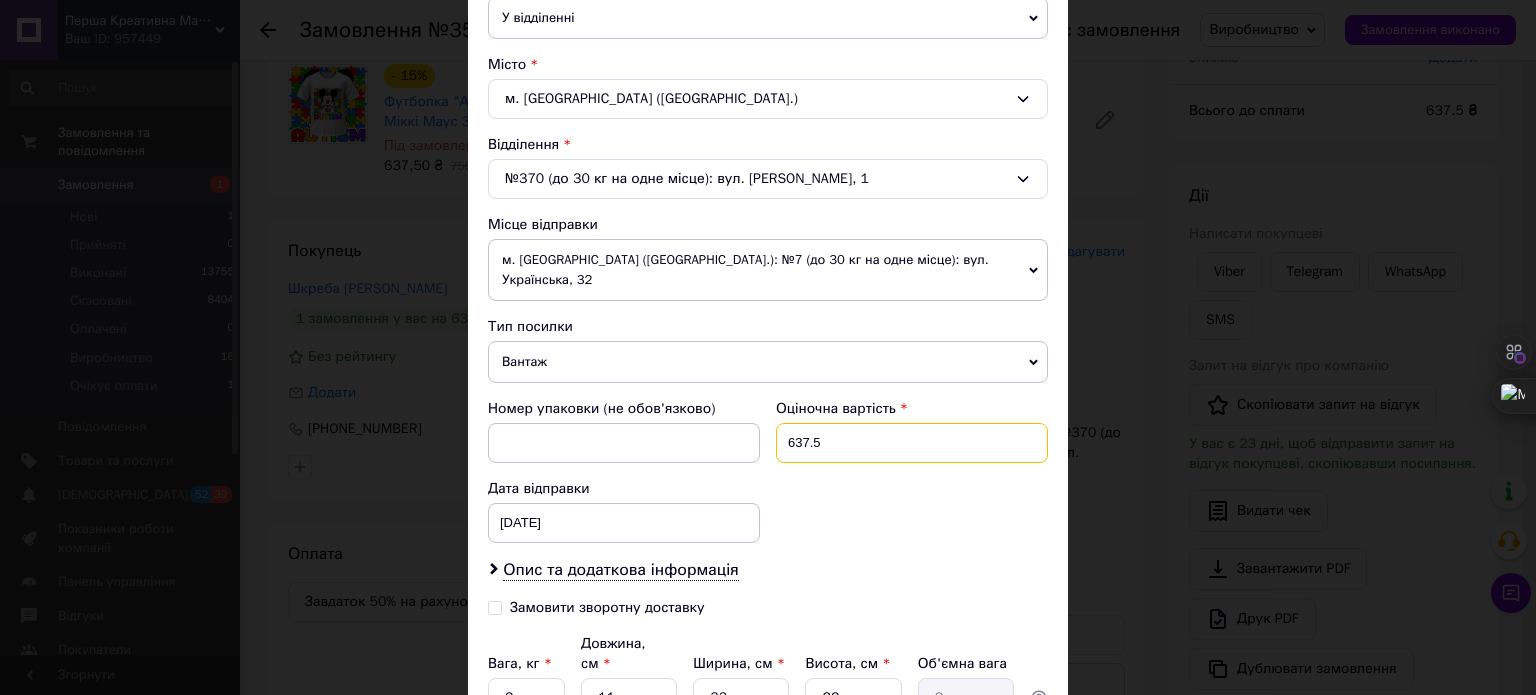 click on "637.5" at bounding box center (912, 443) 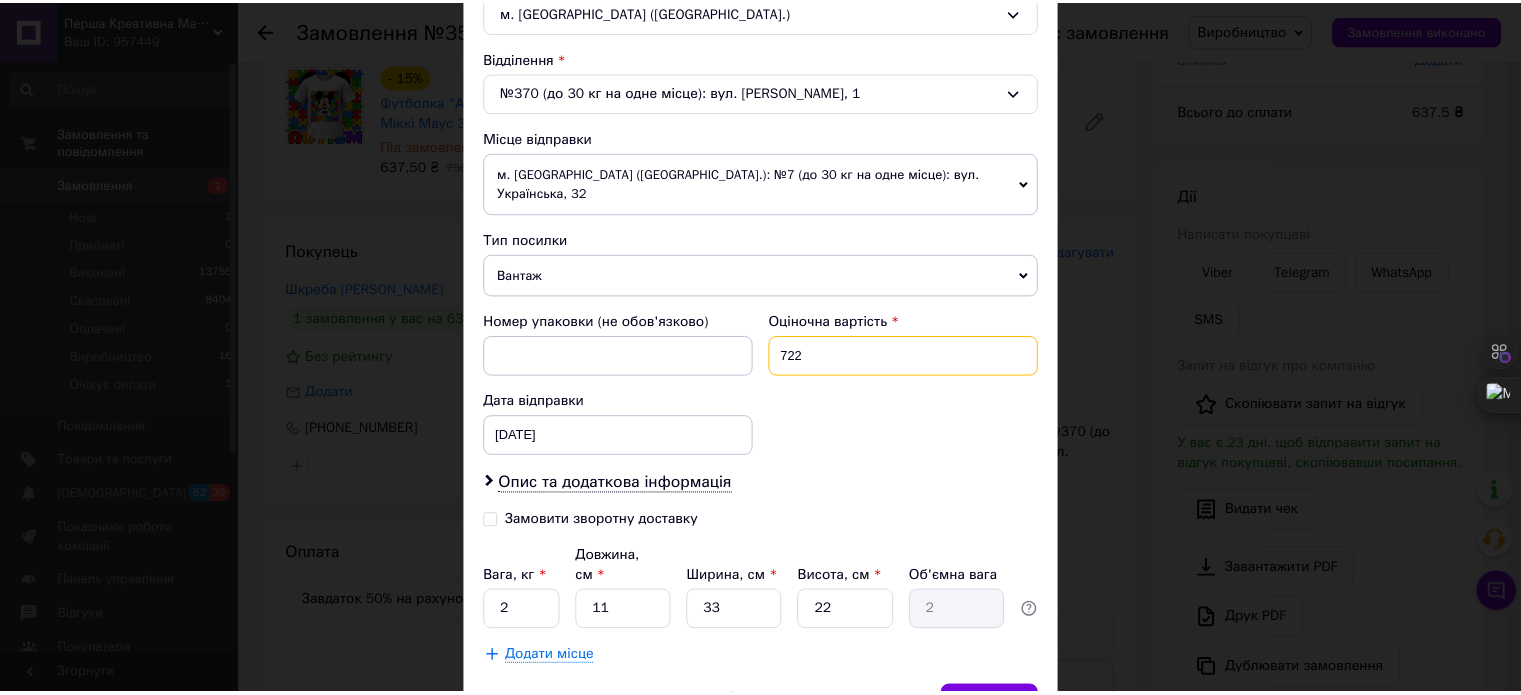 scroll, scrollTop: 663, scrollLeft: 0, axis: vertical 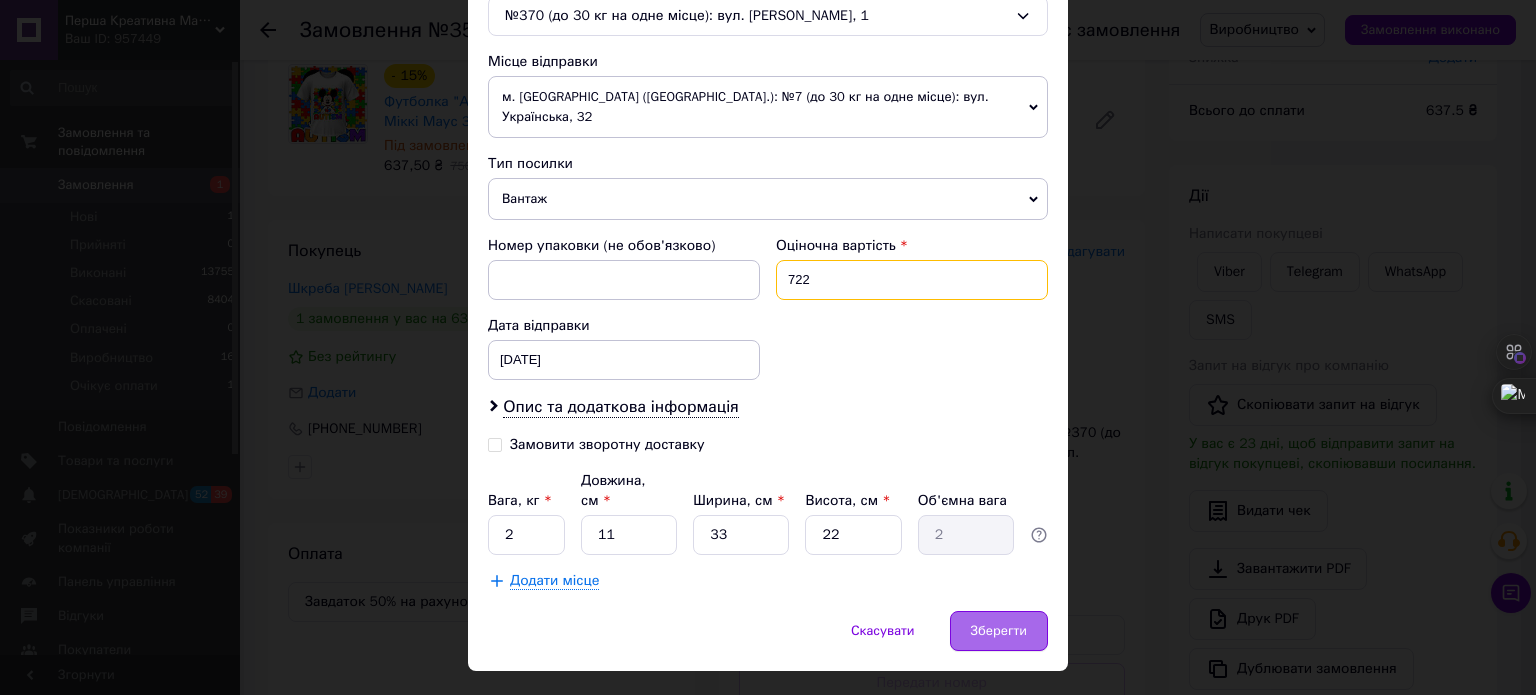 type on "722" 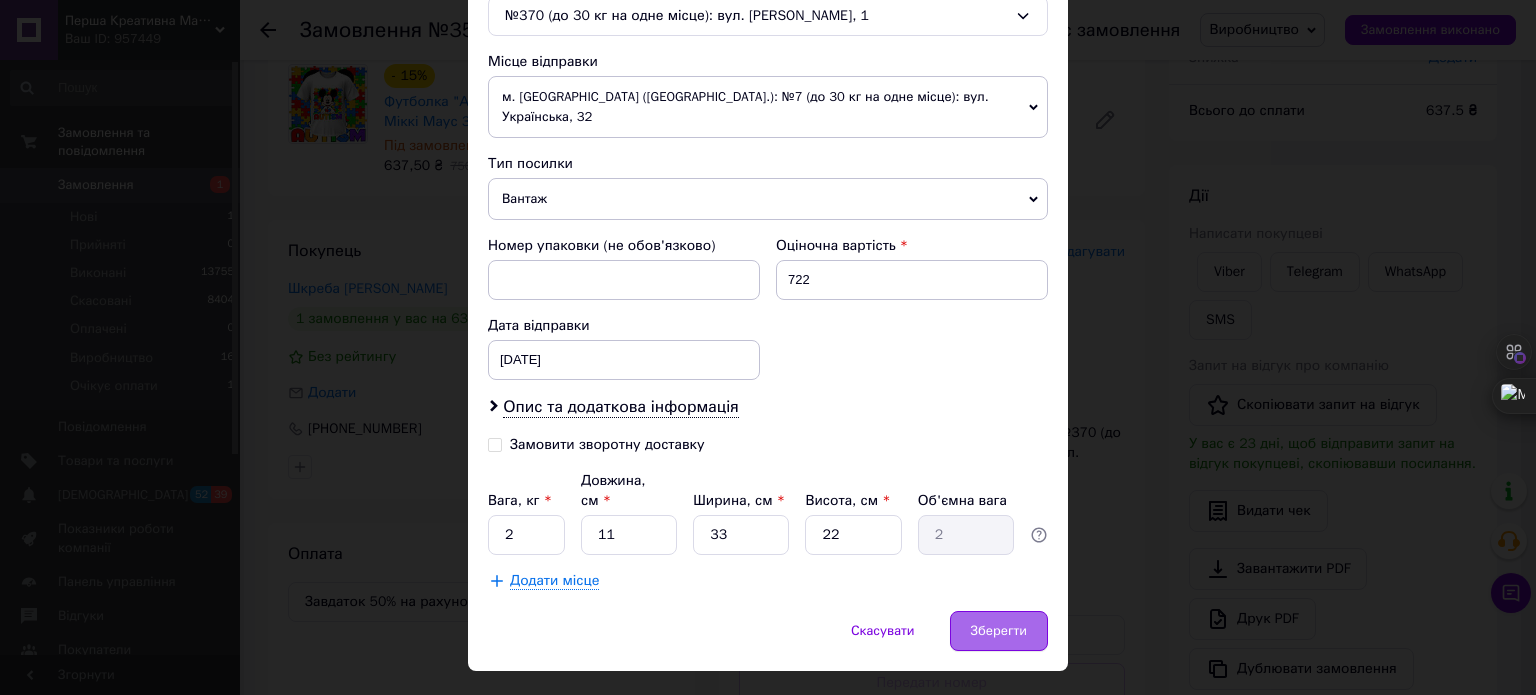 click on "Зберегти" at bounding box center (999, 631) 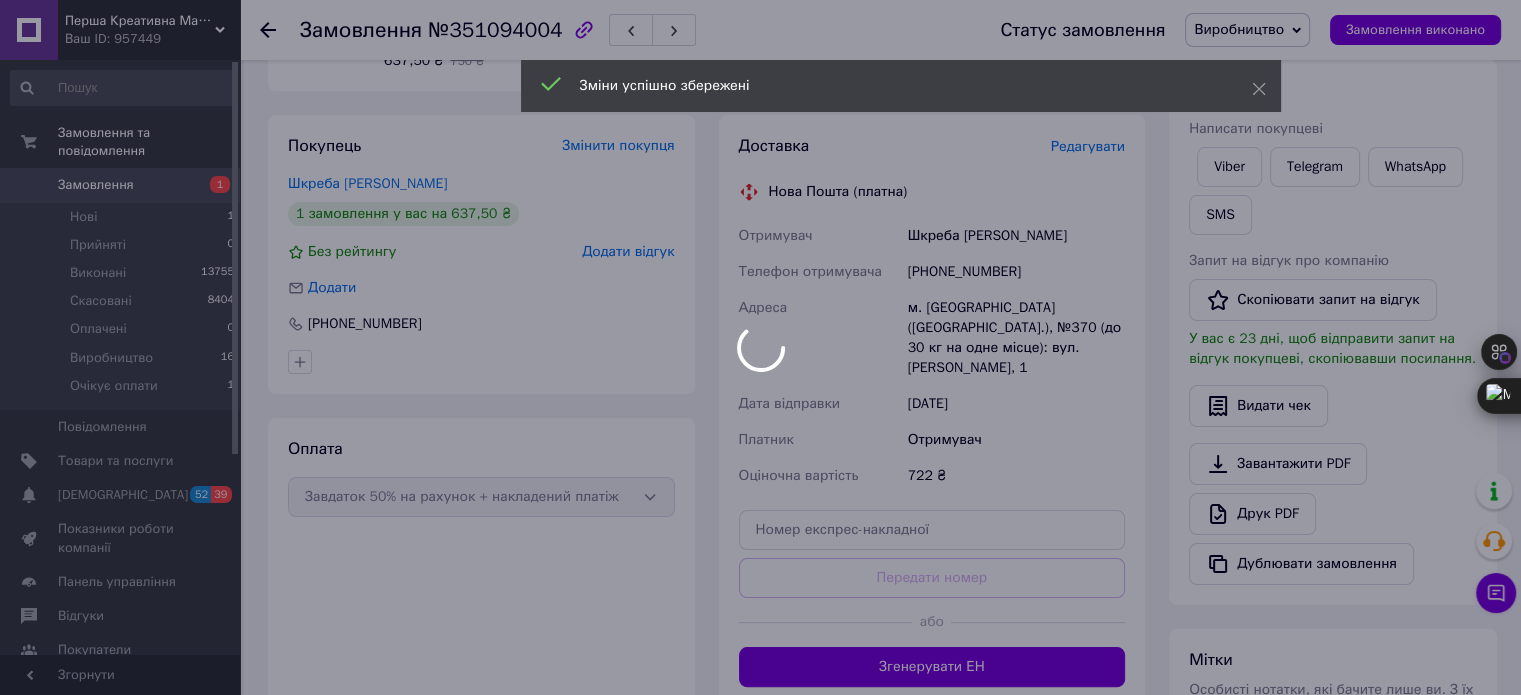 scroll, scrollTop: 367, scrollLeft: 0, axis: vertical 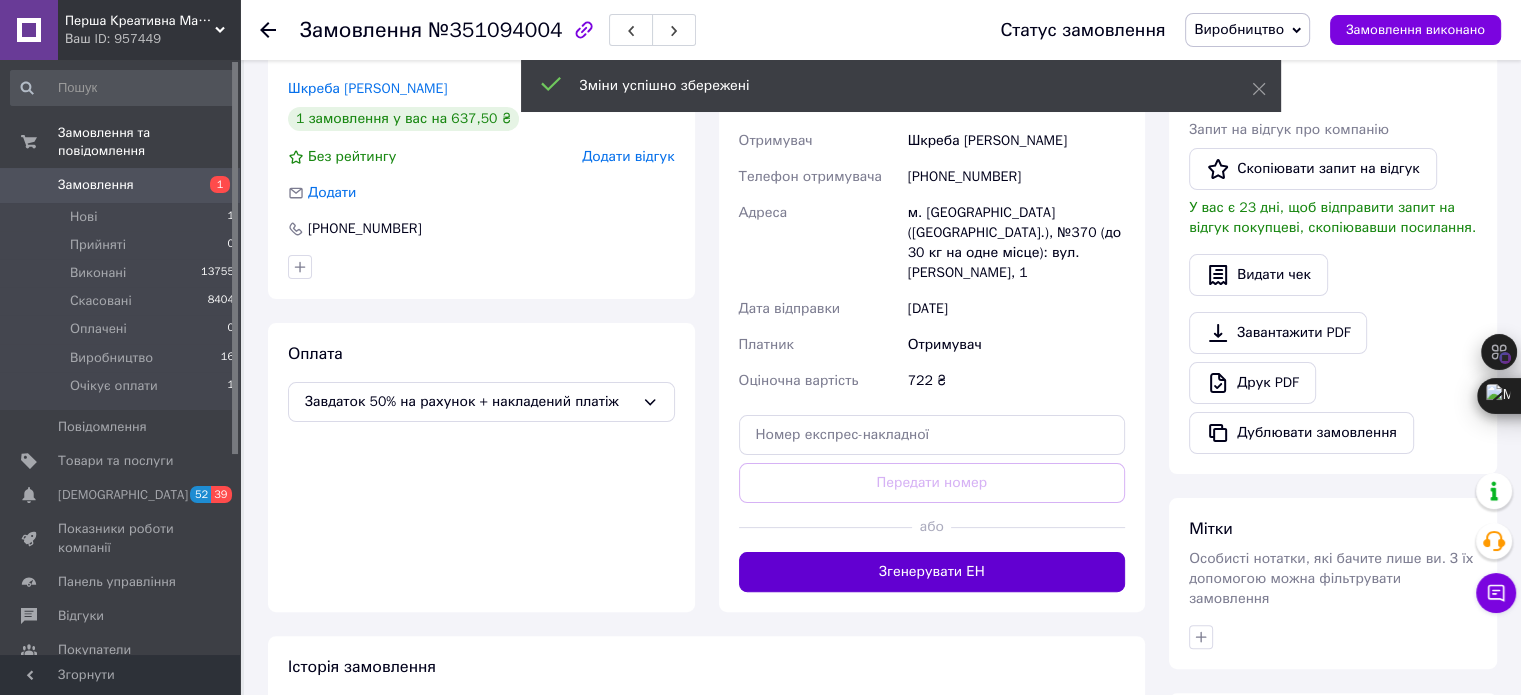 click on "Згенерувати ЕН" at bounding box center [932, 572] 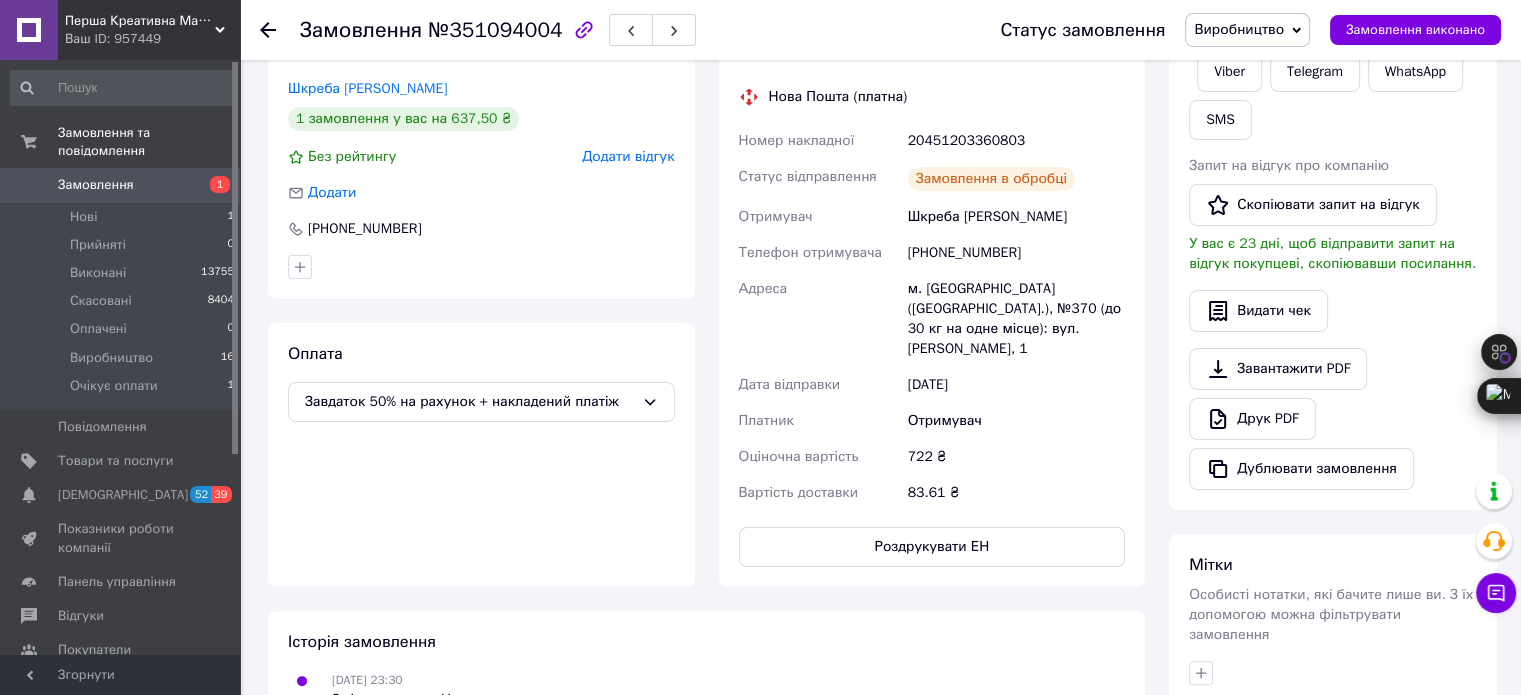 click on "20451203360803" at bounding box center (1016, 141) 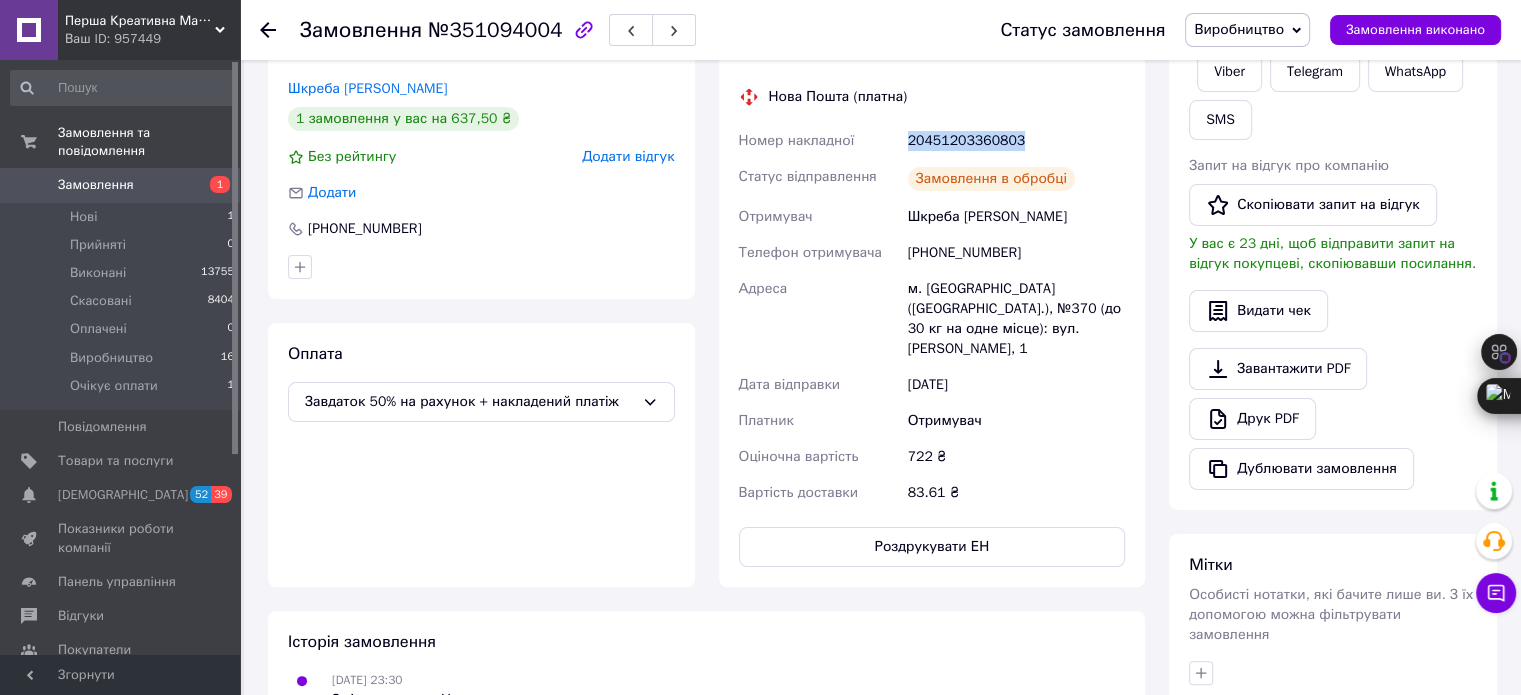 click on "20451203360803" at bounding box center (1016, 141) 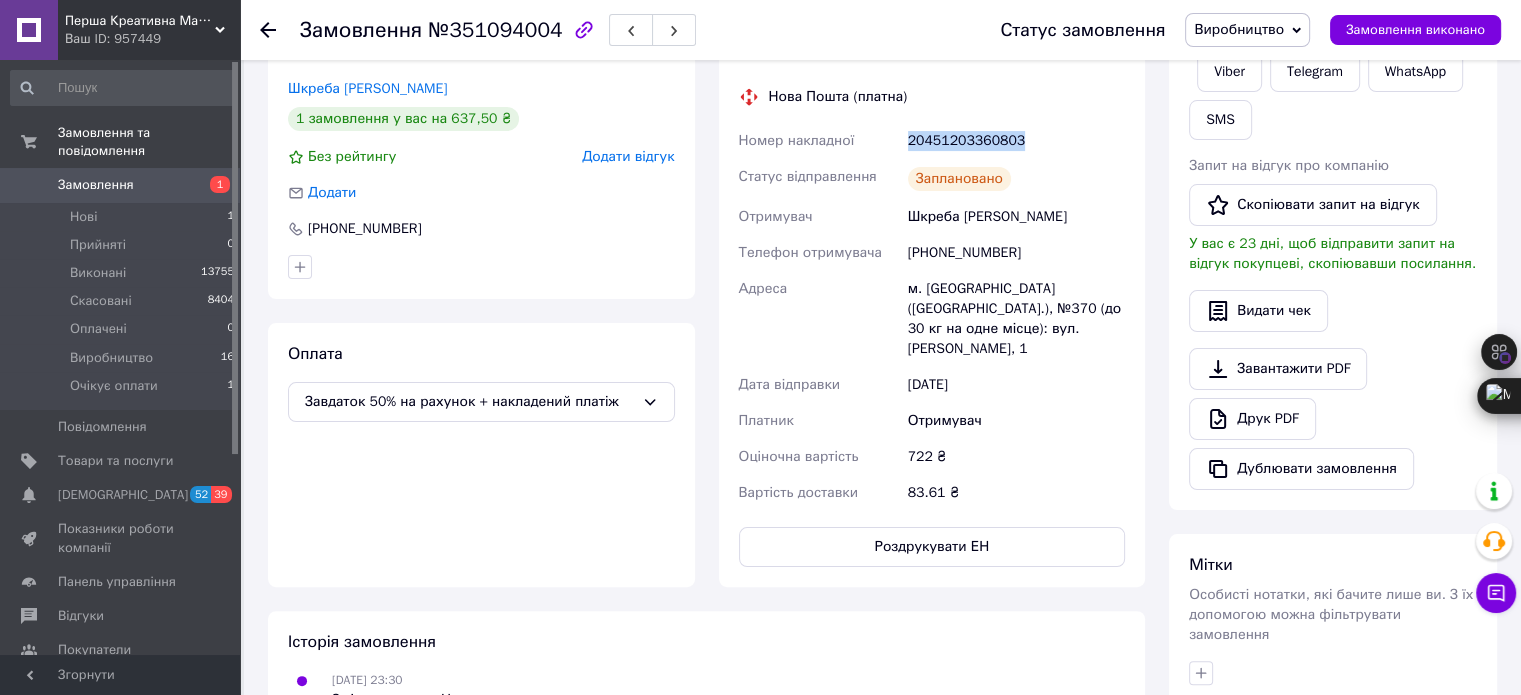 copy on "20451203360803" 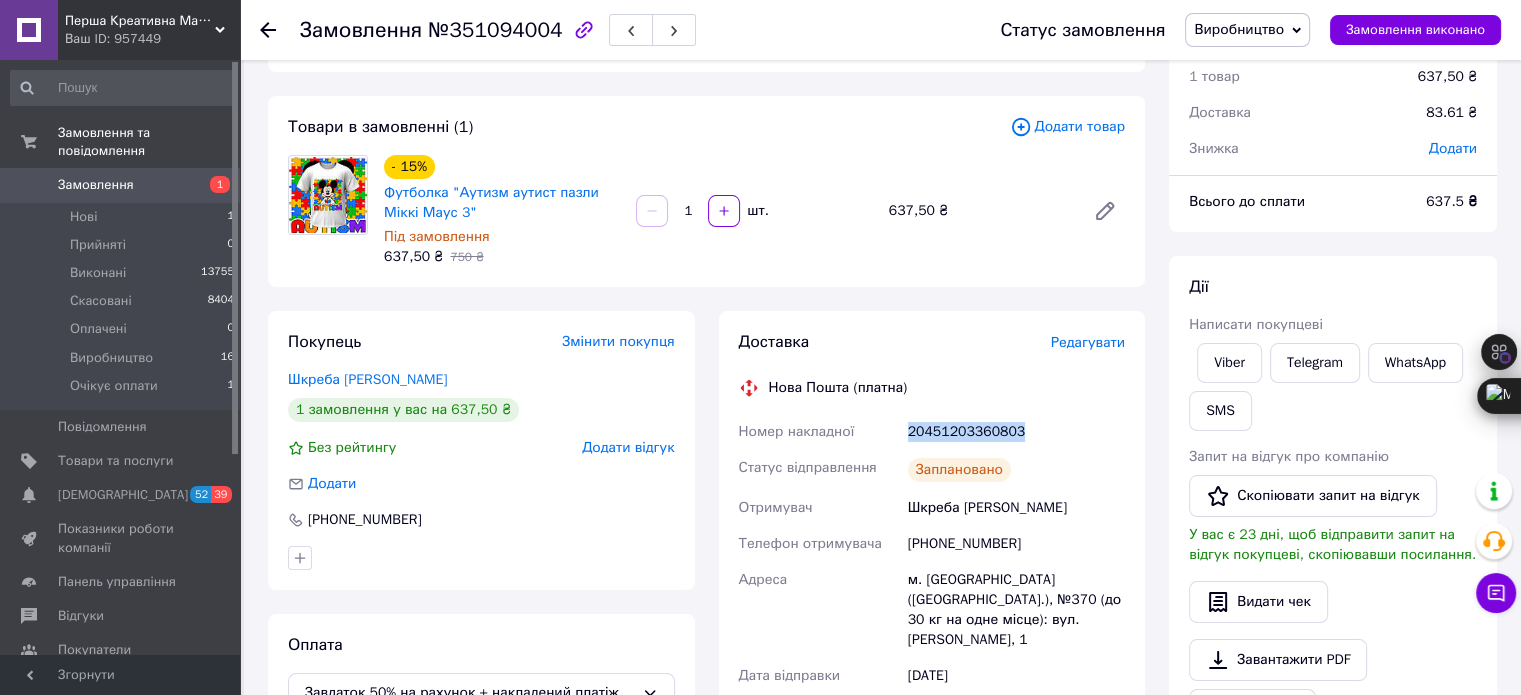 scroll, scrollTop: 0, scrollLeft: 0, axis: both 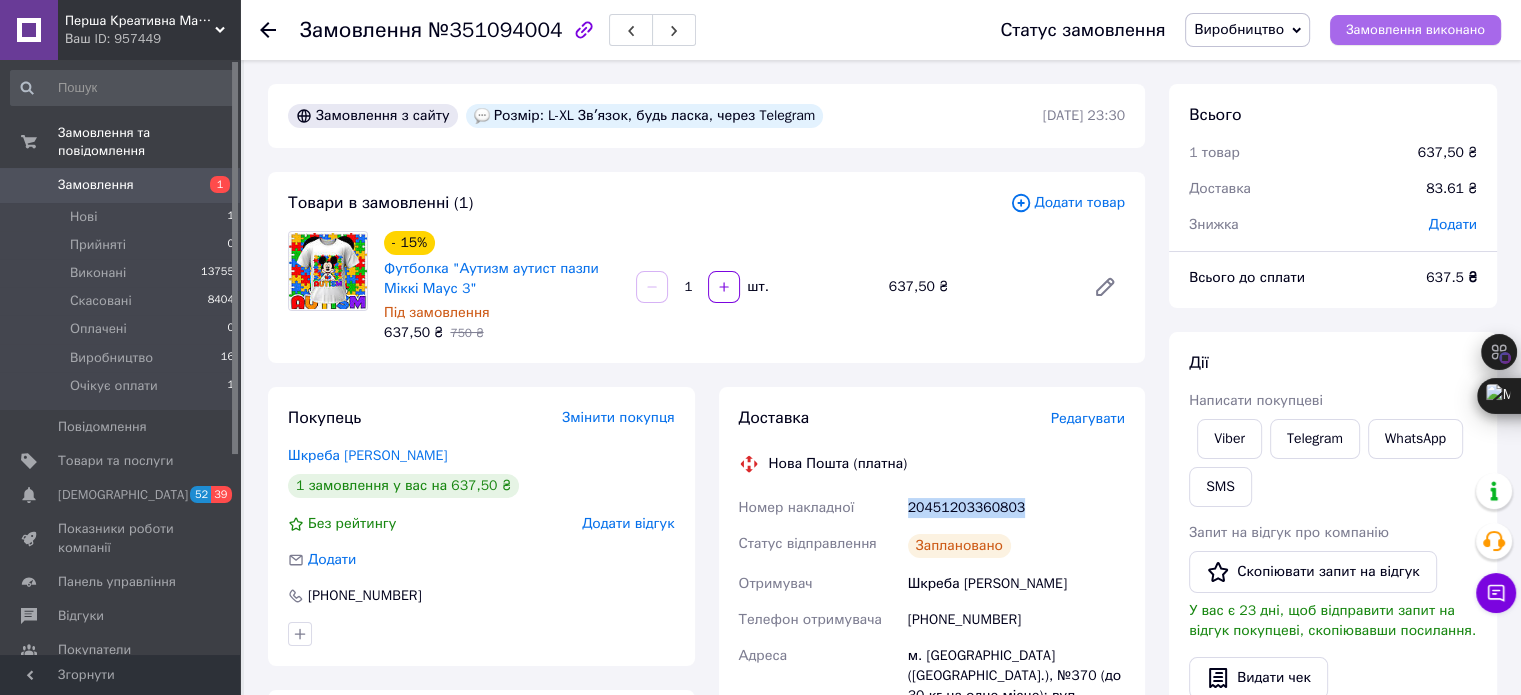 click on "Замовлення виконано" at bounding box center [1415, 30] 